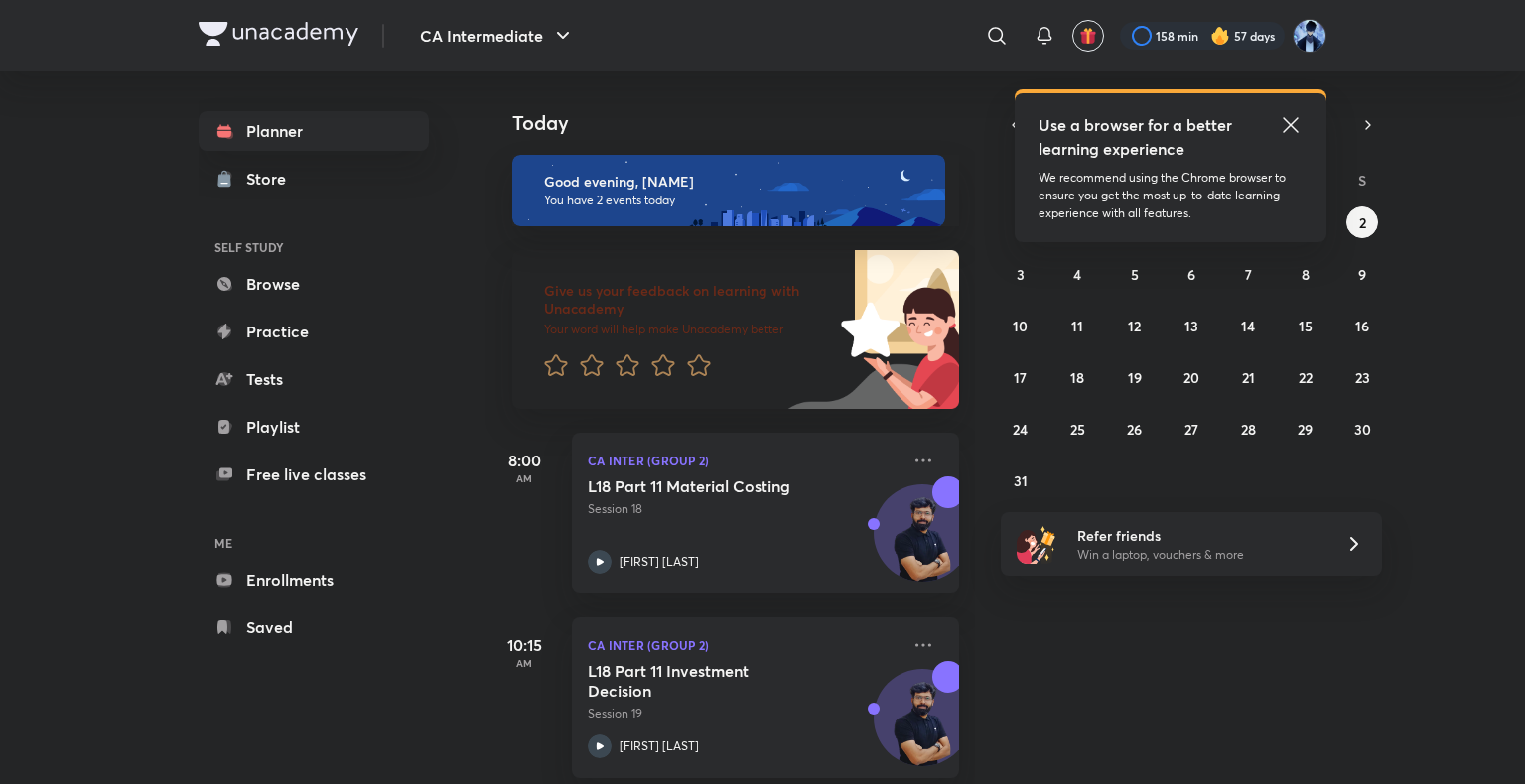 scroll, scrollTop: 0, scrollLeft: 0, axis: both 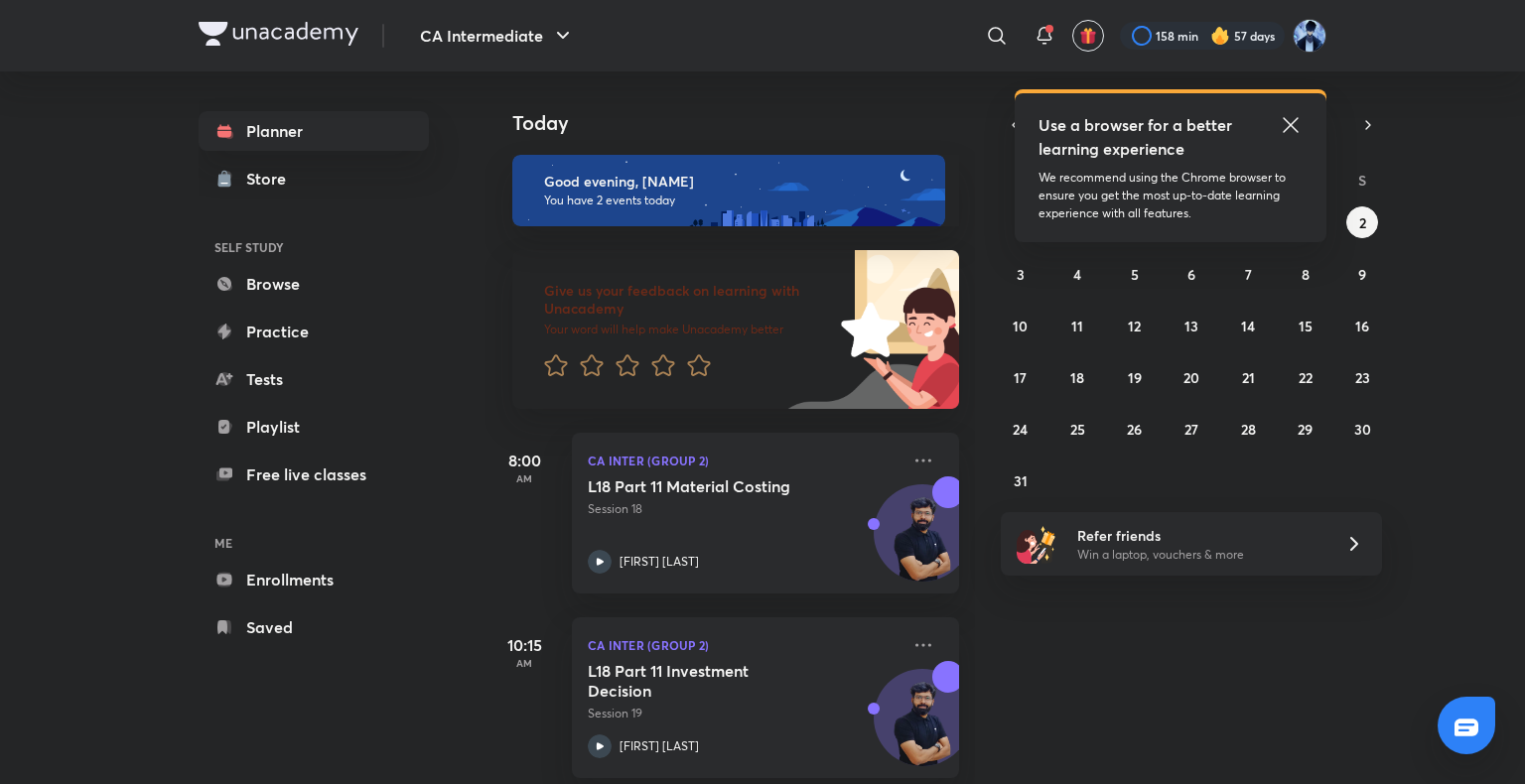 click 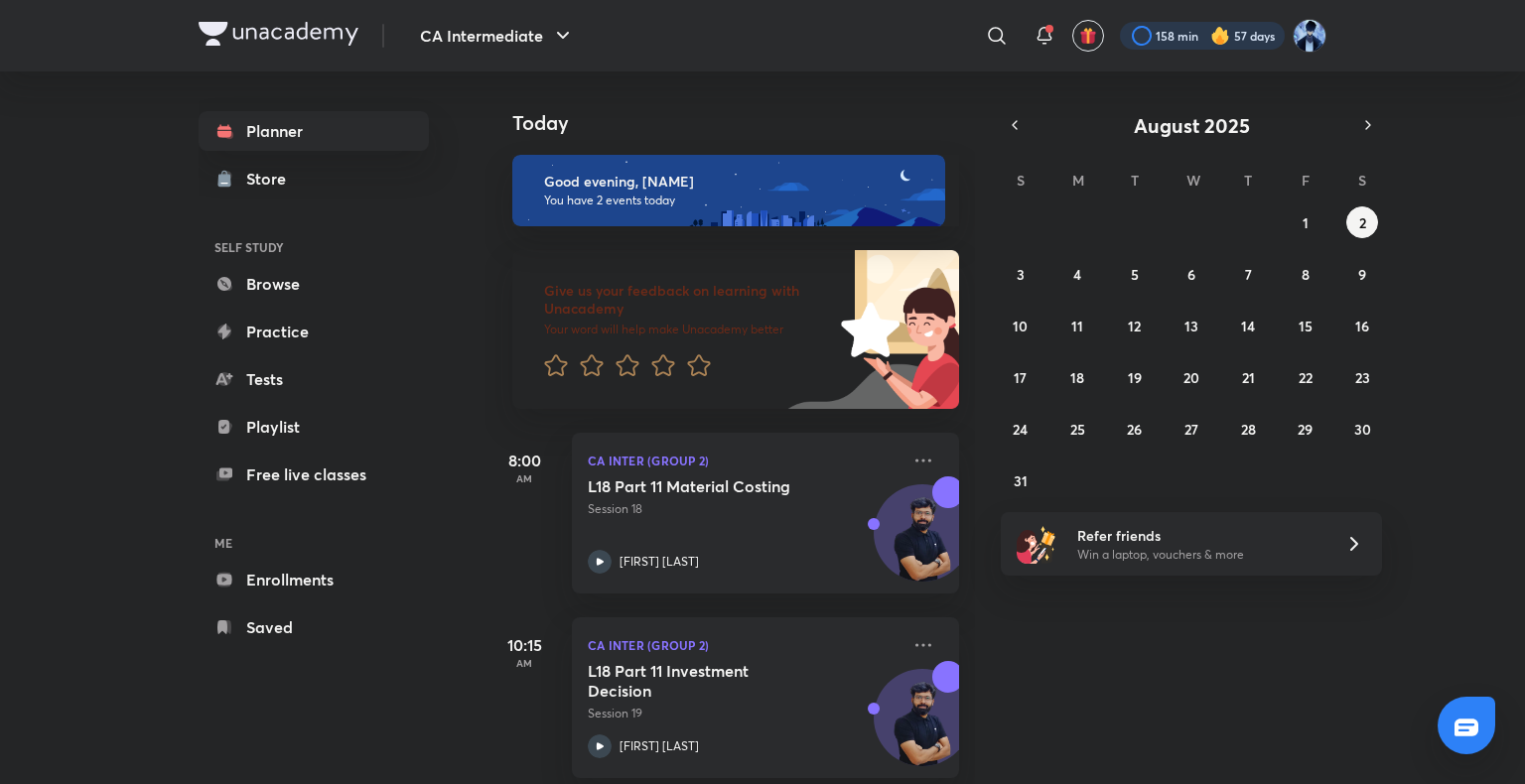 click at bounding box center [1202, 36] 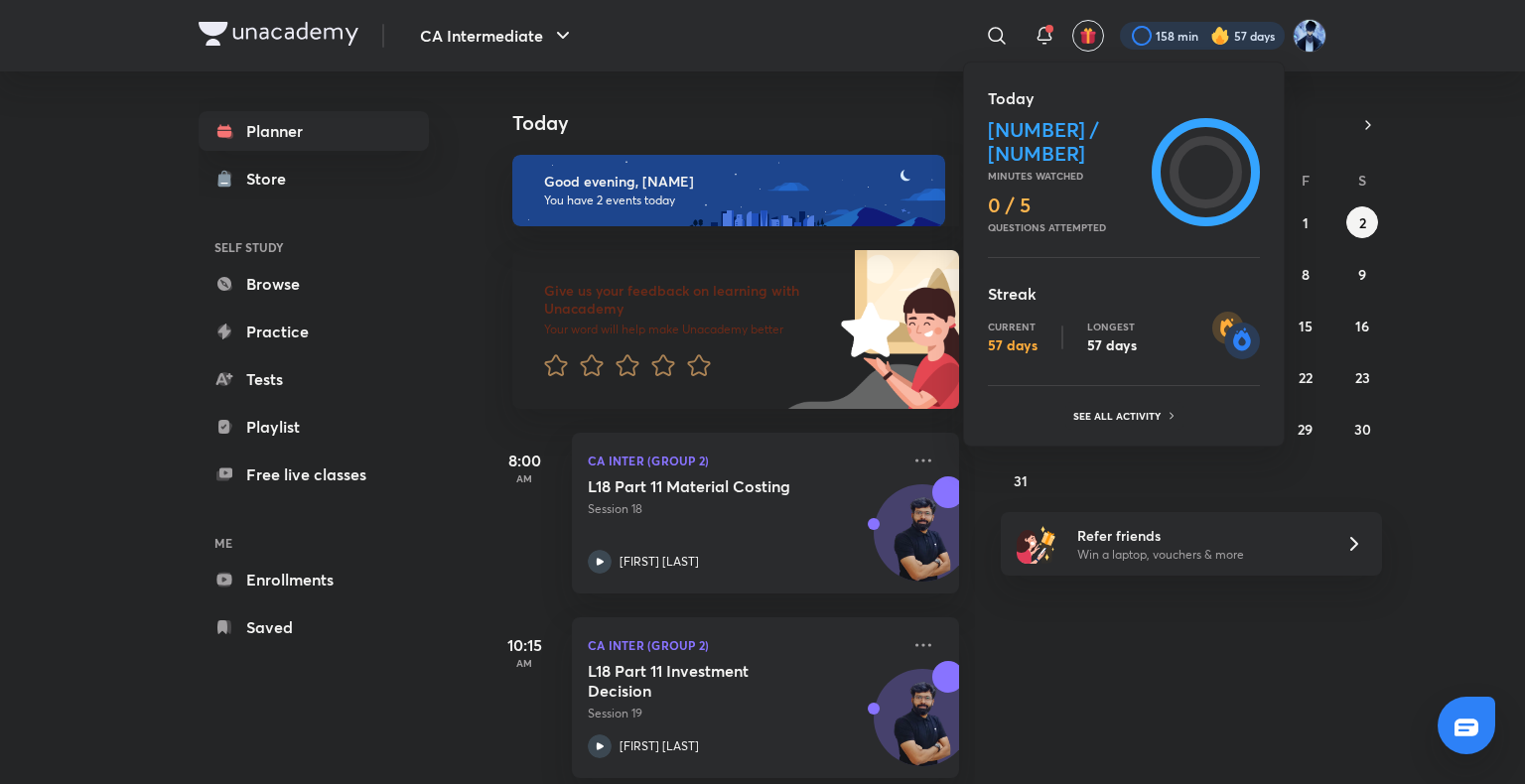 click at bounding box center [762, 392] 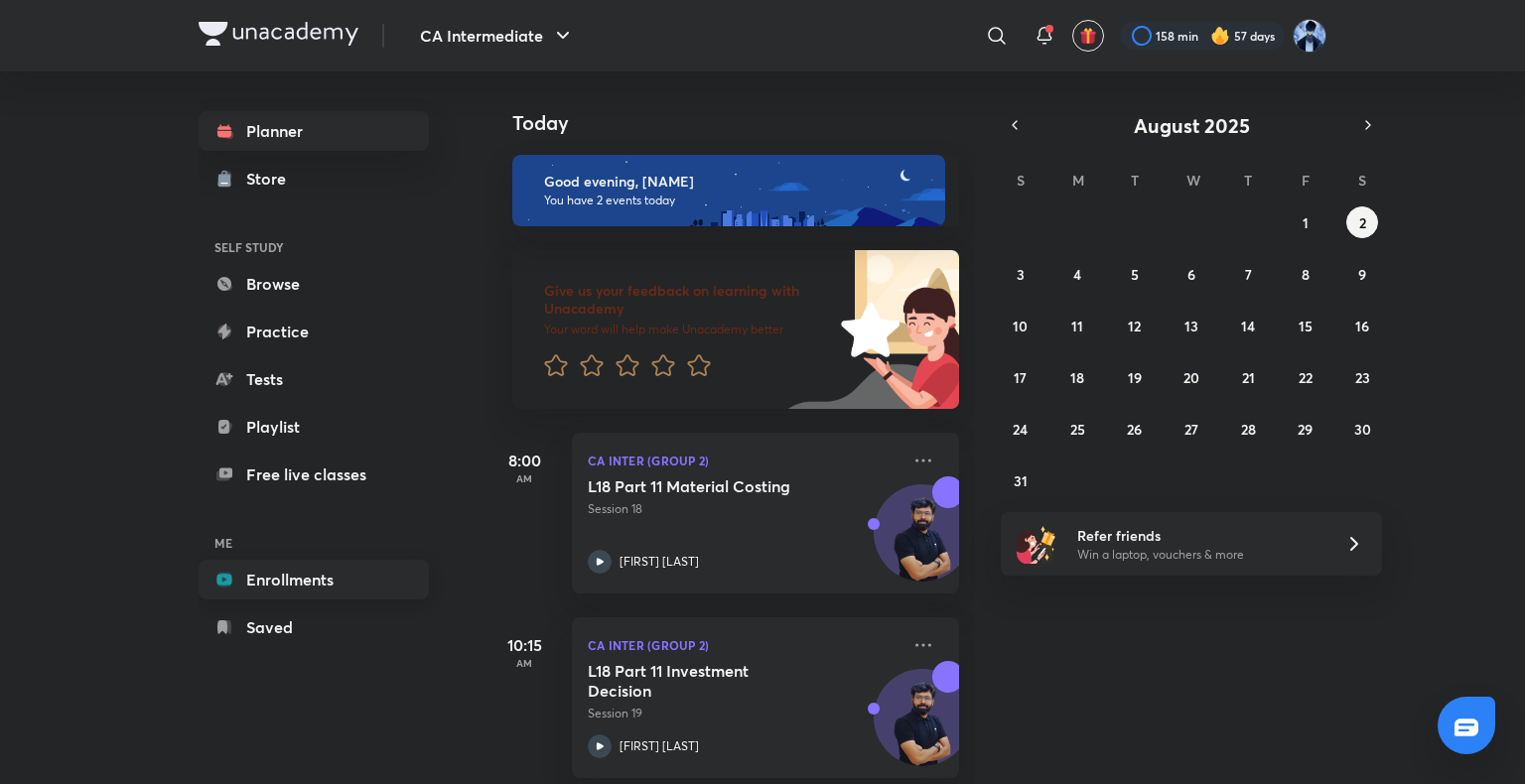 click on "Enrollments" at bounding box center [314, 580] 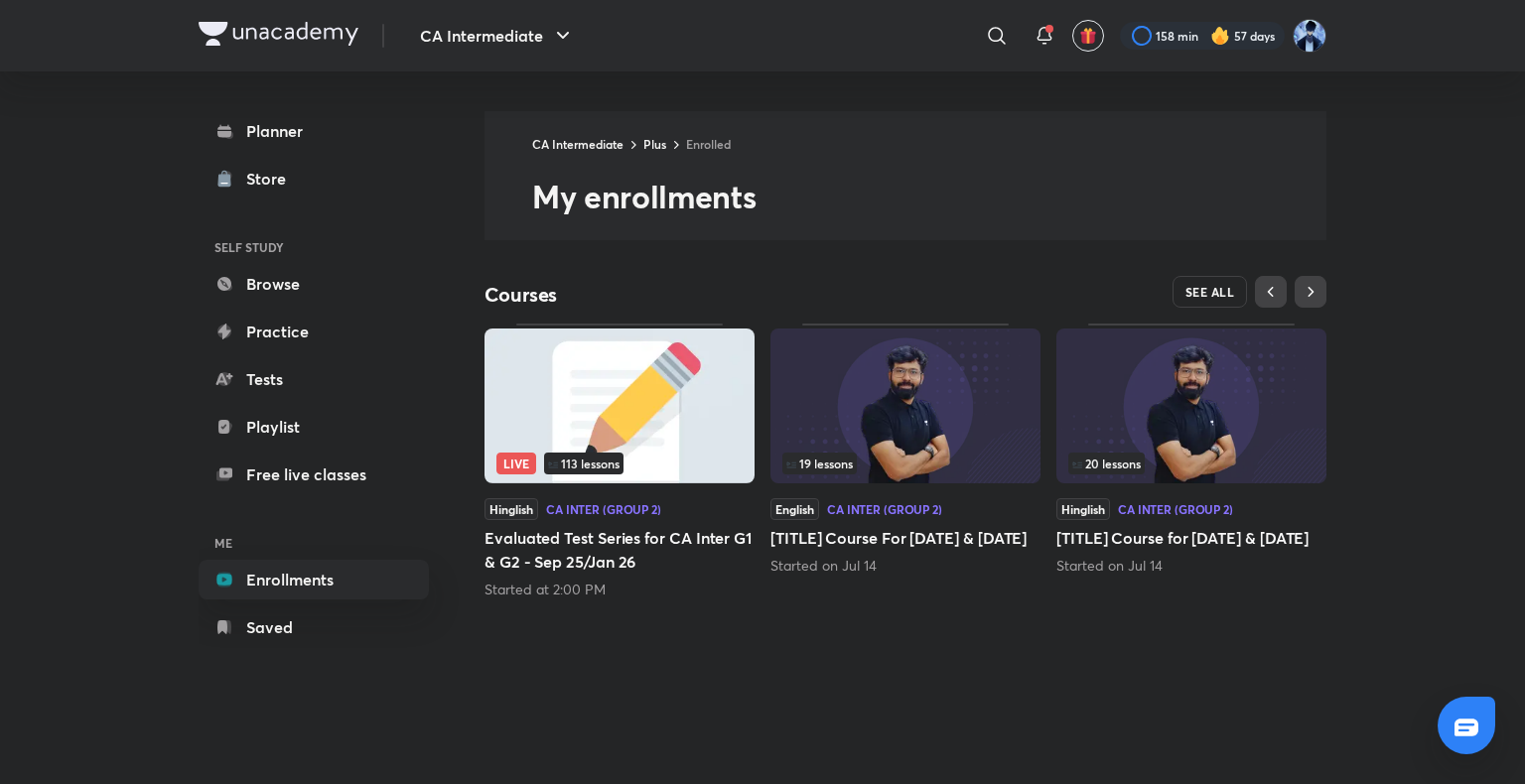 click on "SEE ALL" at bounding box center [1210, 292] 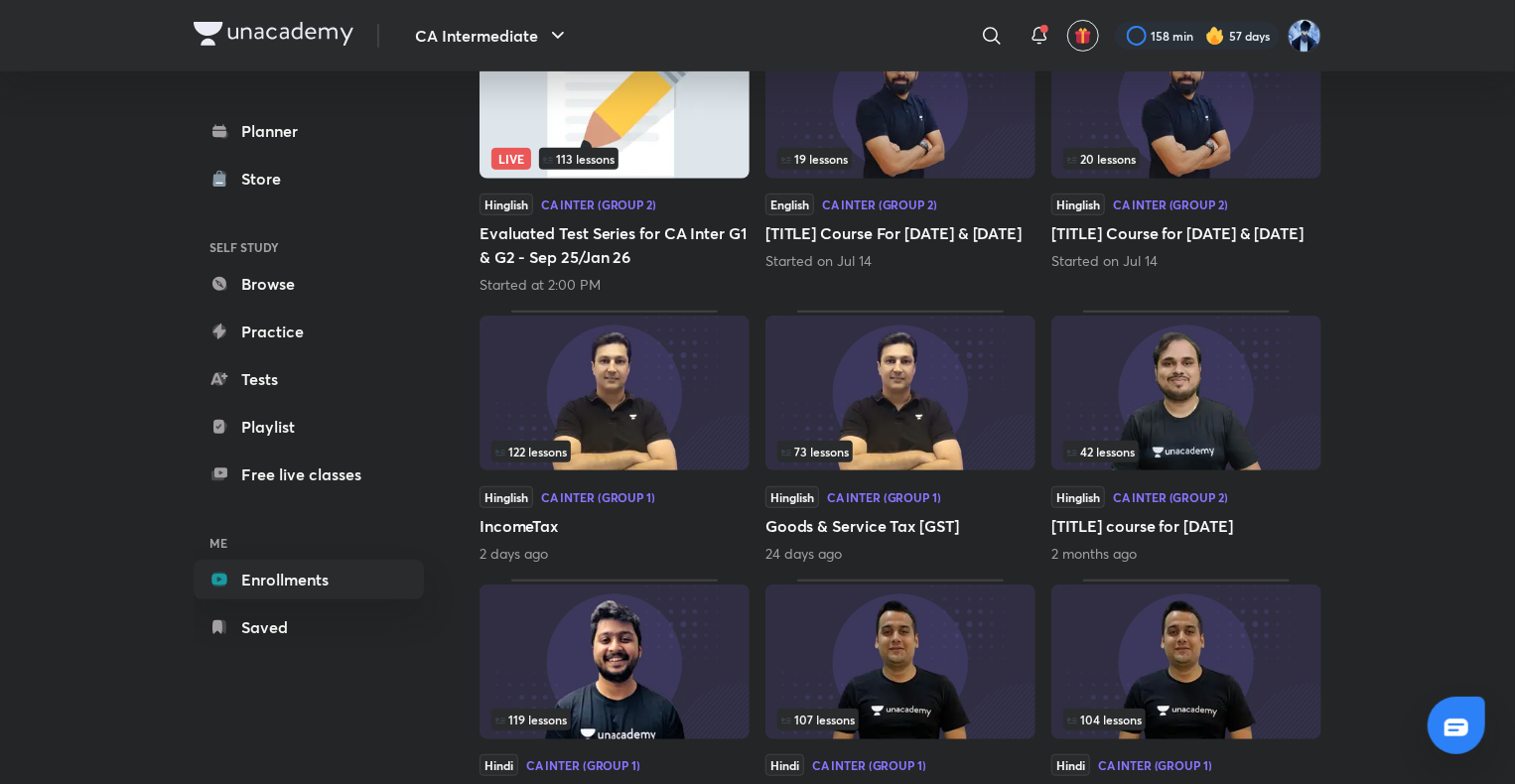 scroll, scrollTop: 397, scrollLeft: 0, axis: vertical 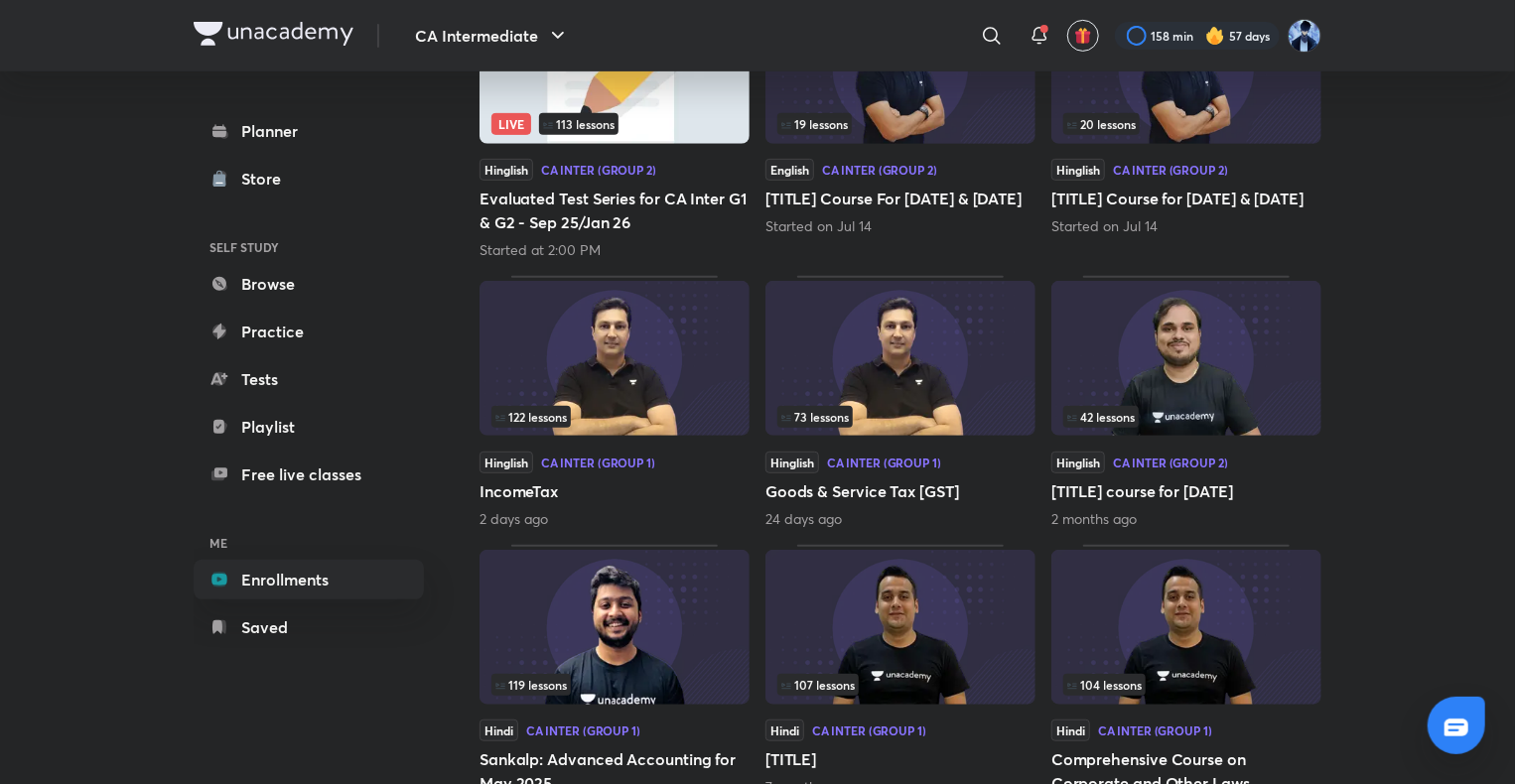 click on "[NUMBER] lessons" at bounding box center [900, 417] 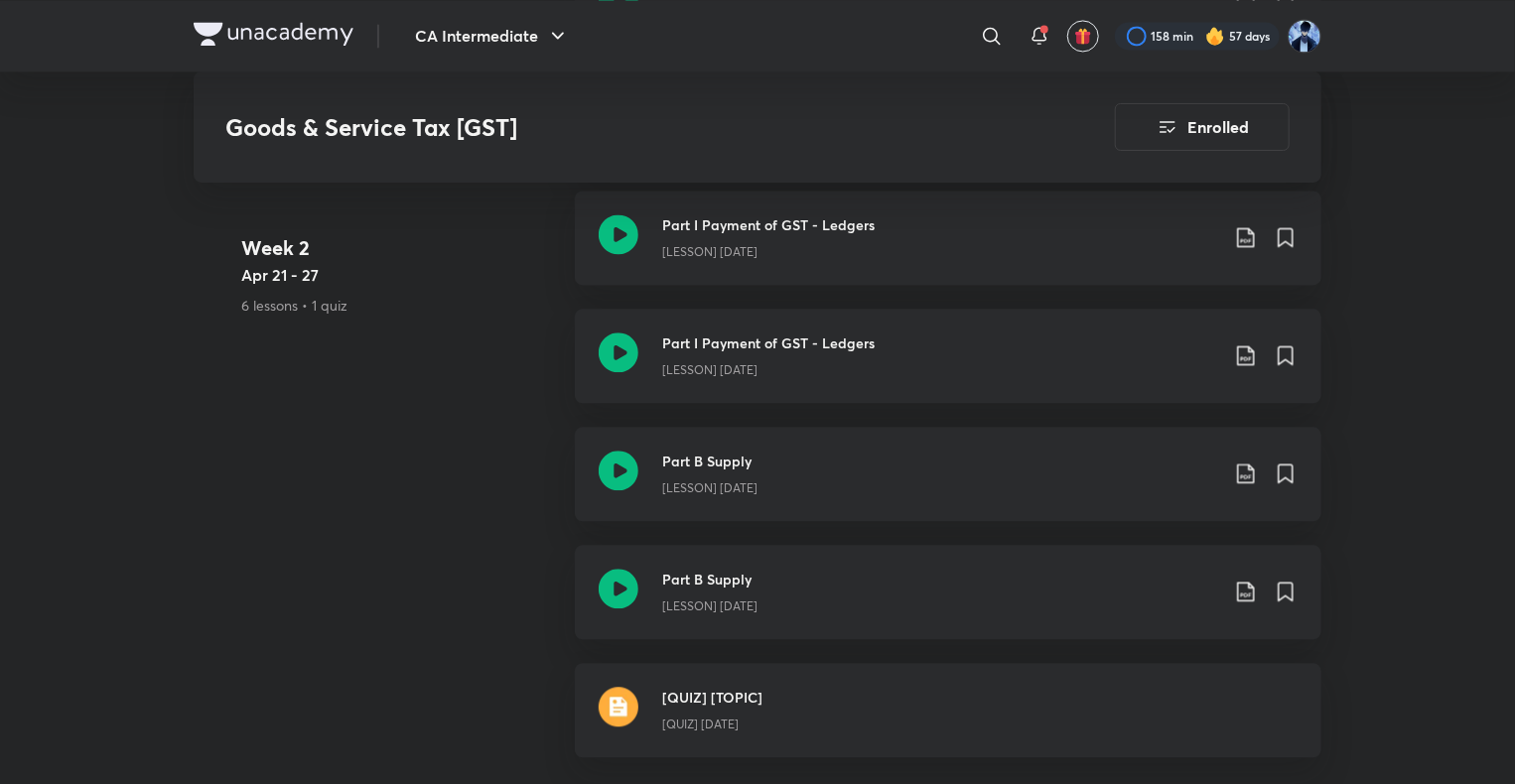 scroll, scrollTop: 2084, scrollLeft: 0, axis: vertical 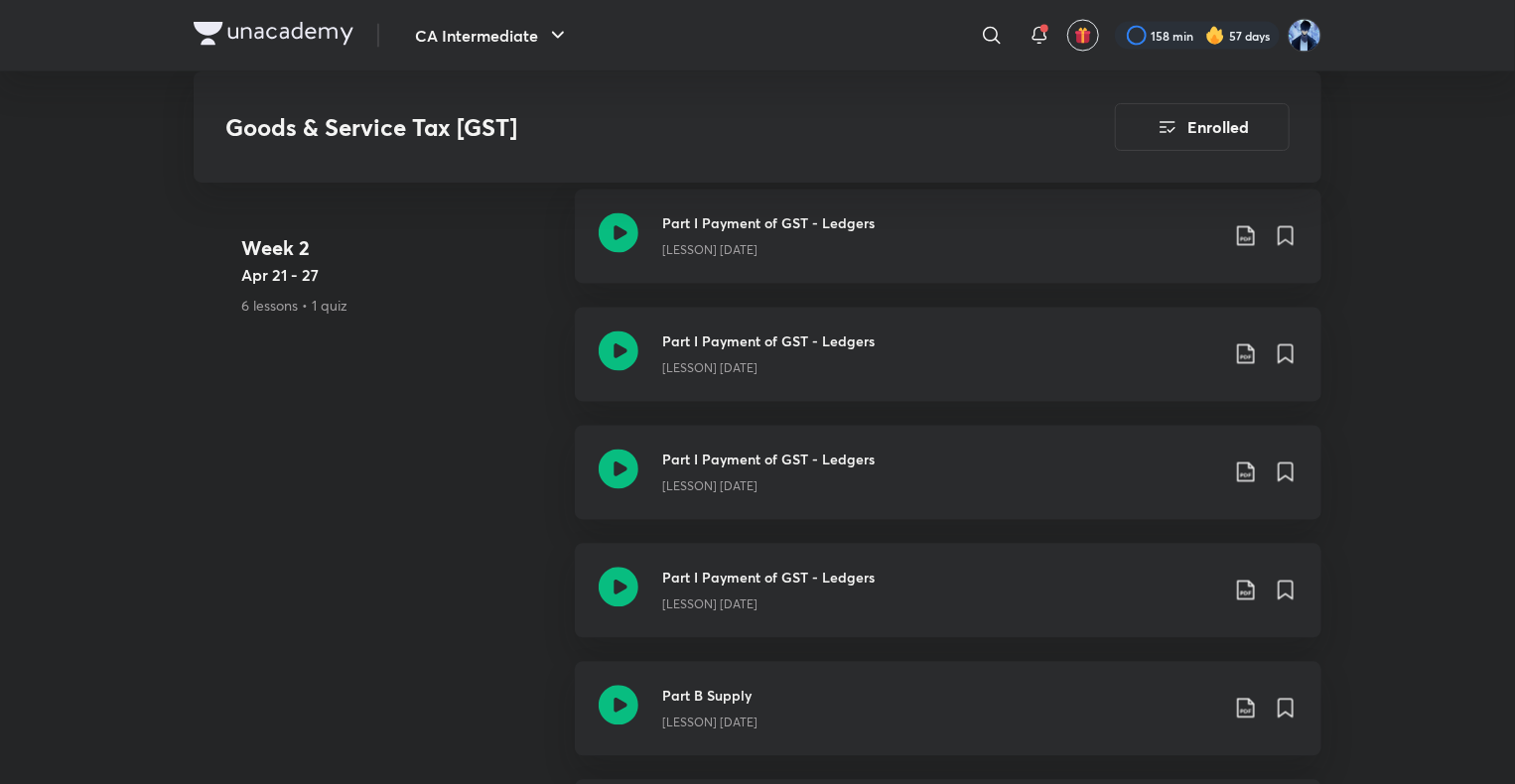 click on "[TITLE] ​ [NUMBER] min [NUMBER] days [TOPIC] Enrolled [TITLE] Plus Syllabus [TITLE] [TOPIC] [INSTRUCTOR] This course is for Students of [TITLE] for [DATE] attempt. We will be covering [NUMBER] Marks of [TOPIC] in this course. We will be doing concepts and PYQ in detail. with chapter wise revisions and MCQ Quizzes Read more Updates About Enrolled Learn everyday from planner Choose a preferred time & watch these classes right from your planner Add to Planner Demo classes Watch free classes by the educators of this batch [NUMBER] [LANGUAGE] [TITLE] [TOPIC] [TOPIC] [INSTRUCTOR] [DATE] • [DURATION] [NUMBER] [LANGUAGE] [TITLE] [TOPIC] [TOPIC] [INSTRUCTOR] [DATE] • [DURATION] [NUMBER] [LANGUAGE] [TITLE] TEST - [NUMBER] [TOPIC] [INSTRUCTOR] [DATE] • [DURATION] [NUMBER] [LANGUAGE] [TITLE] [TOPIC] [TOPIC] [INSTRUCTOR] [DATE] • [DURATION] Resume [LESSON] from [NUMBER]:[NUMBER]mins [TOPIC] [TOPIC] Week [NUMBER]" at bounding box center (758, 4438) 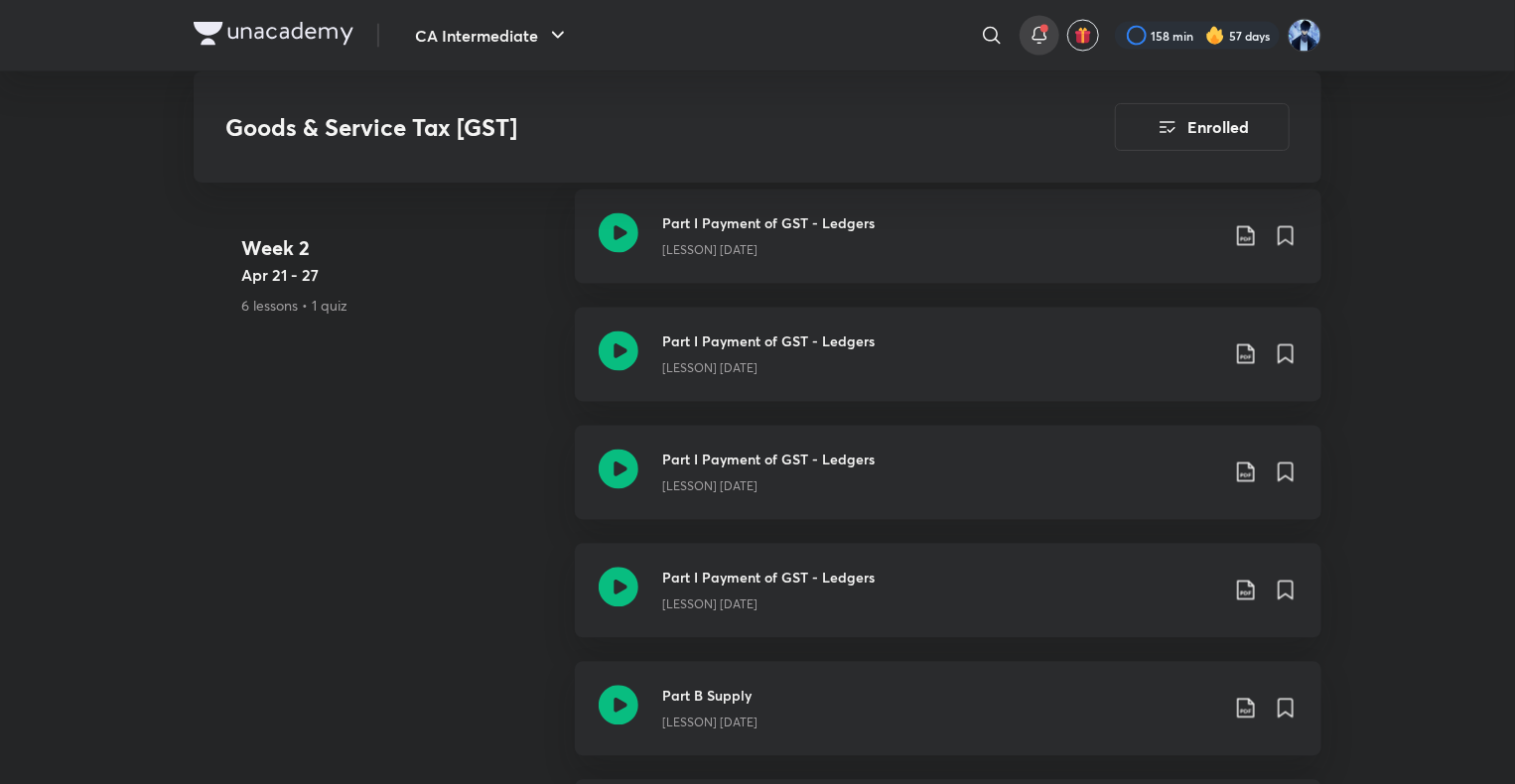 click at bounding box center (1044, 29) 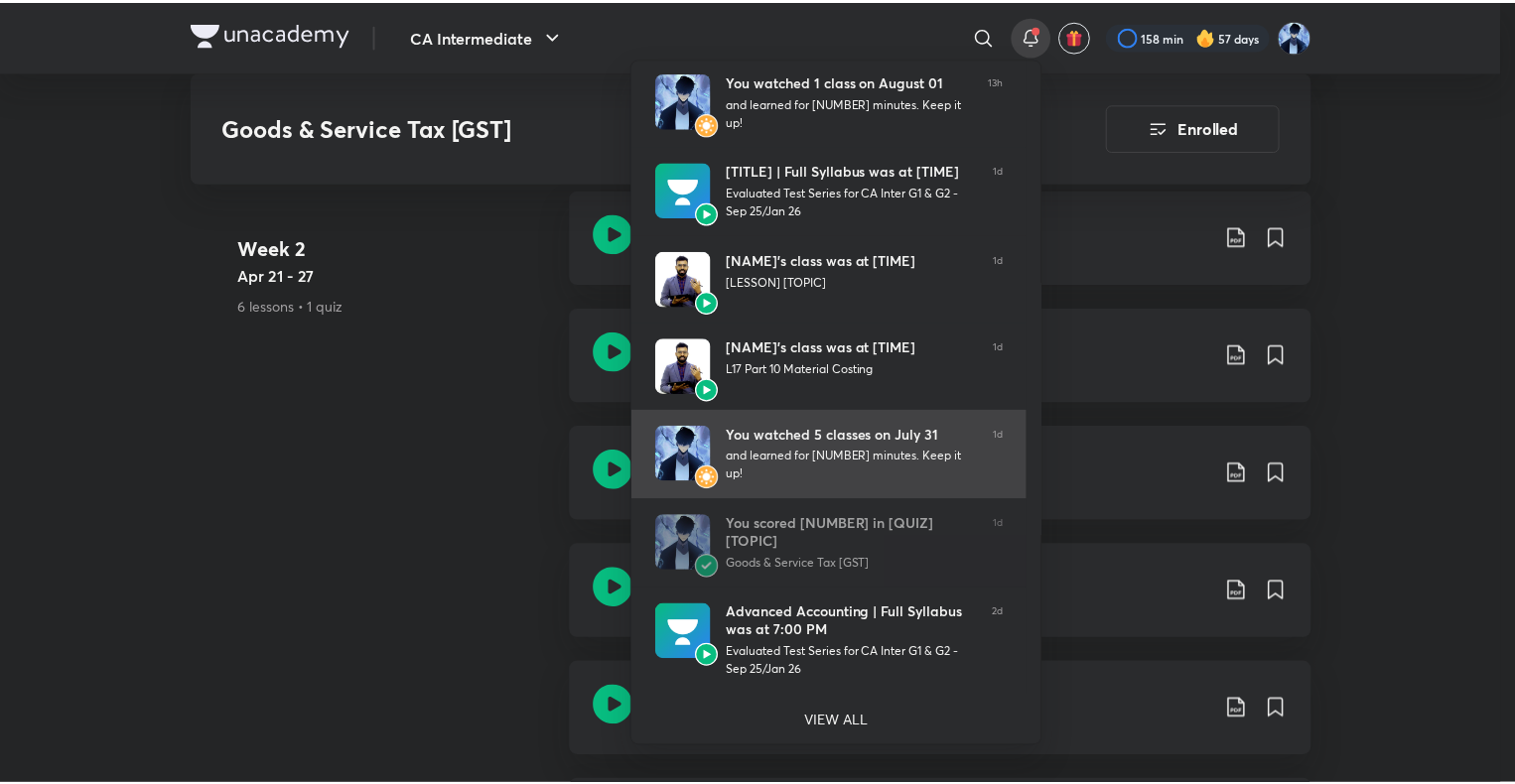 scroll, scrollTop: 297, scrollLeft: 0, axis: vertical 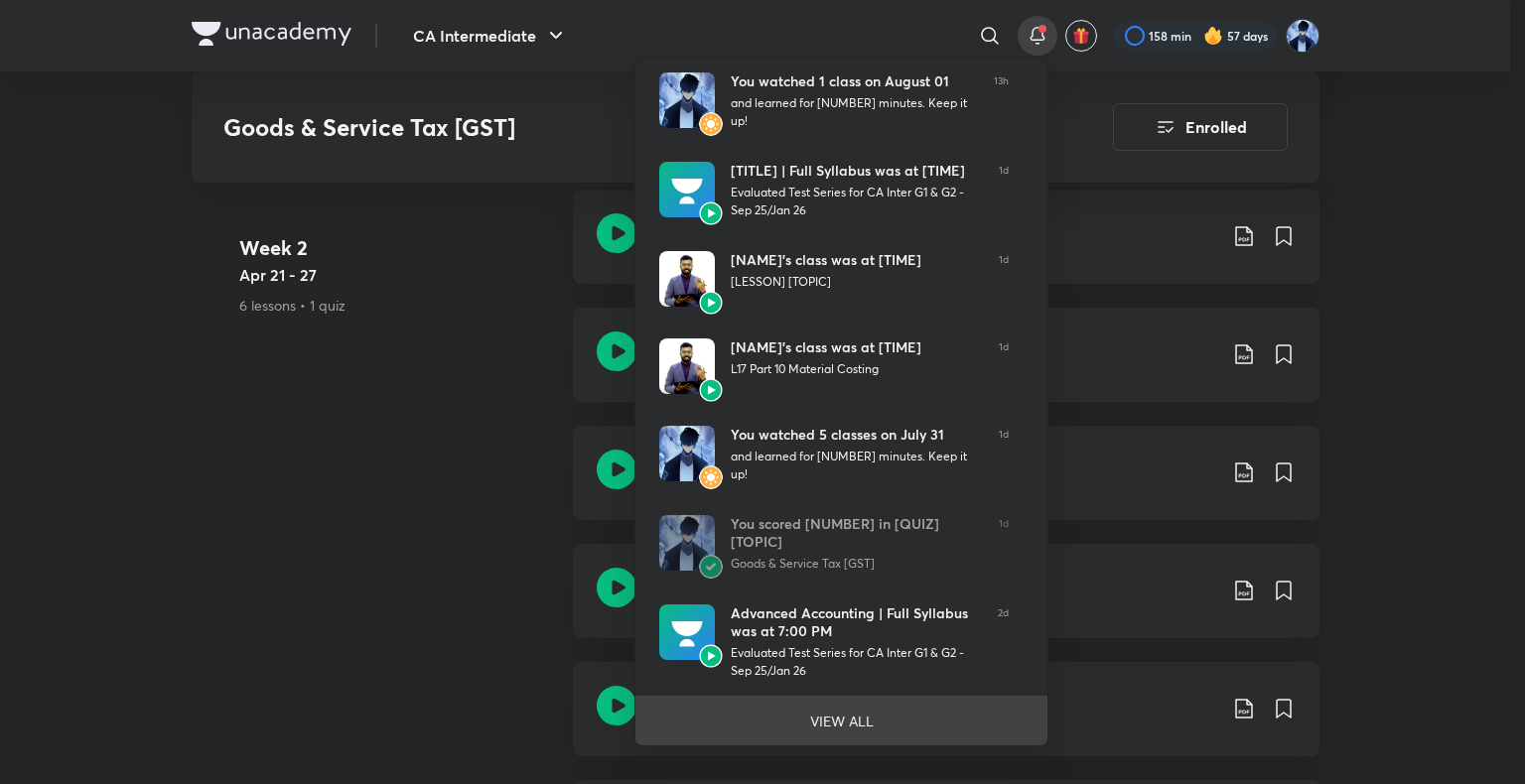 click on "VIEW ALL" at bounding box center [842, 720] 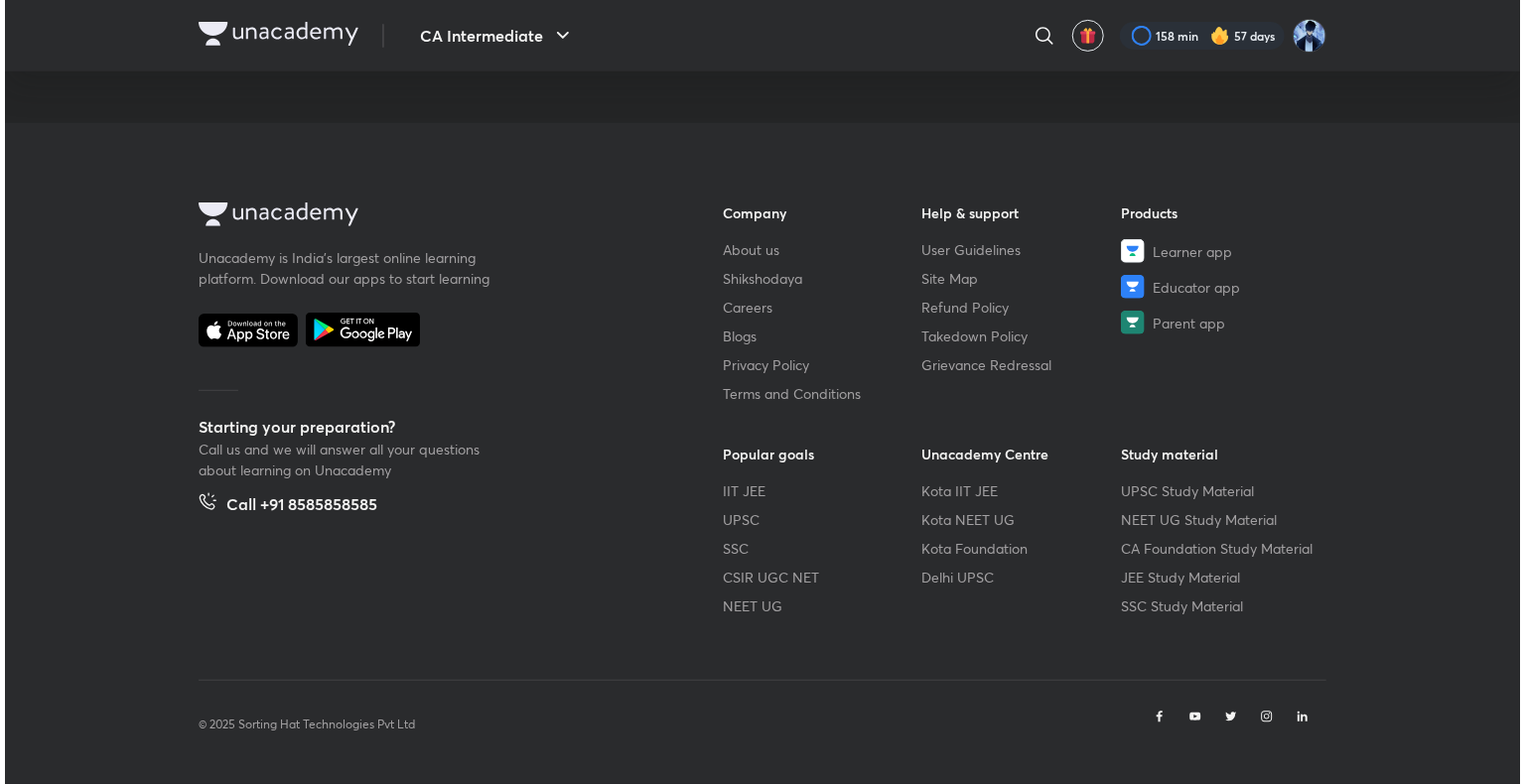 scroll, scrollTop: 0, scrollLeft: 0, axis: both 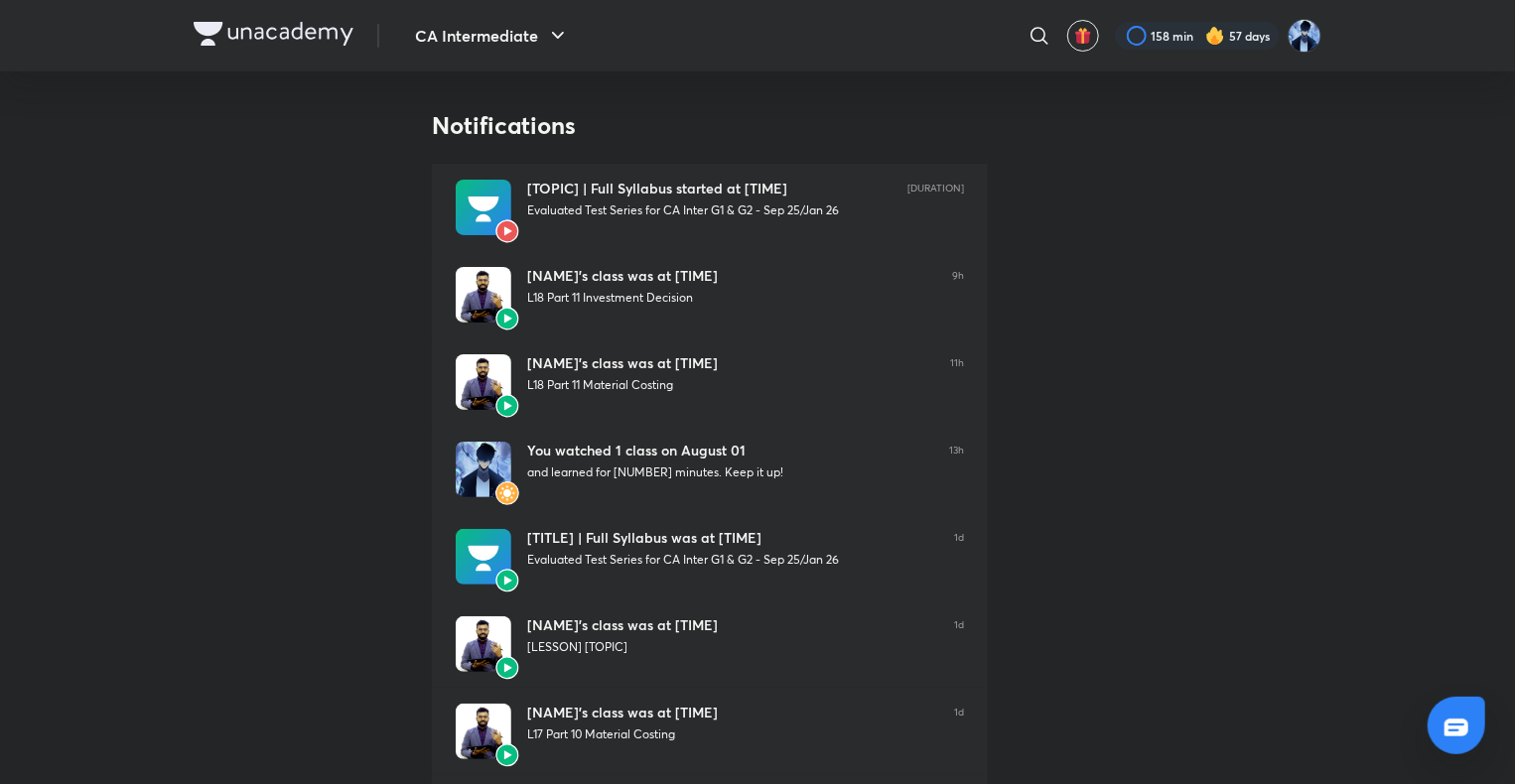 click on "[TOPIC] | Full Syllabus started at [TIME] [EVALUATED_TEST_SERIES] [DURATION] [NAME]’s class was at [TIME] [LESSON] [TOPIC] [LESSON] [TOPIC] [NAME]’s class was at [TIME] [LESSON] [TOPIC] [LESSON] [TOPIC] You watched [NUMBER] classes on [DATE] and learned for [NUMBER] minutes. Keep it up! You scored [NUMBER] in [QUIZ] [TOPIC] [TOPIC] | Full Syllabus was at [TIME] [EVALUATED_TEST_SERIES] [DATE] [NAME]’s class was at [TIME] [LESSON] [TOPIC] [LESSON] [TOPIC] You watched [NUMBER] classes on [DATE] and learned for [NUMBER] minutes. Keep it up! You scored [NUMBER] in [QUIZ] [TOPIC] [TOPIC] | Full Syllabus was at [TIME] [EVALUATED_TEST_SERIES] [DATE]" at bounding box center [758, 627] 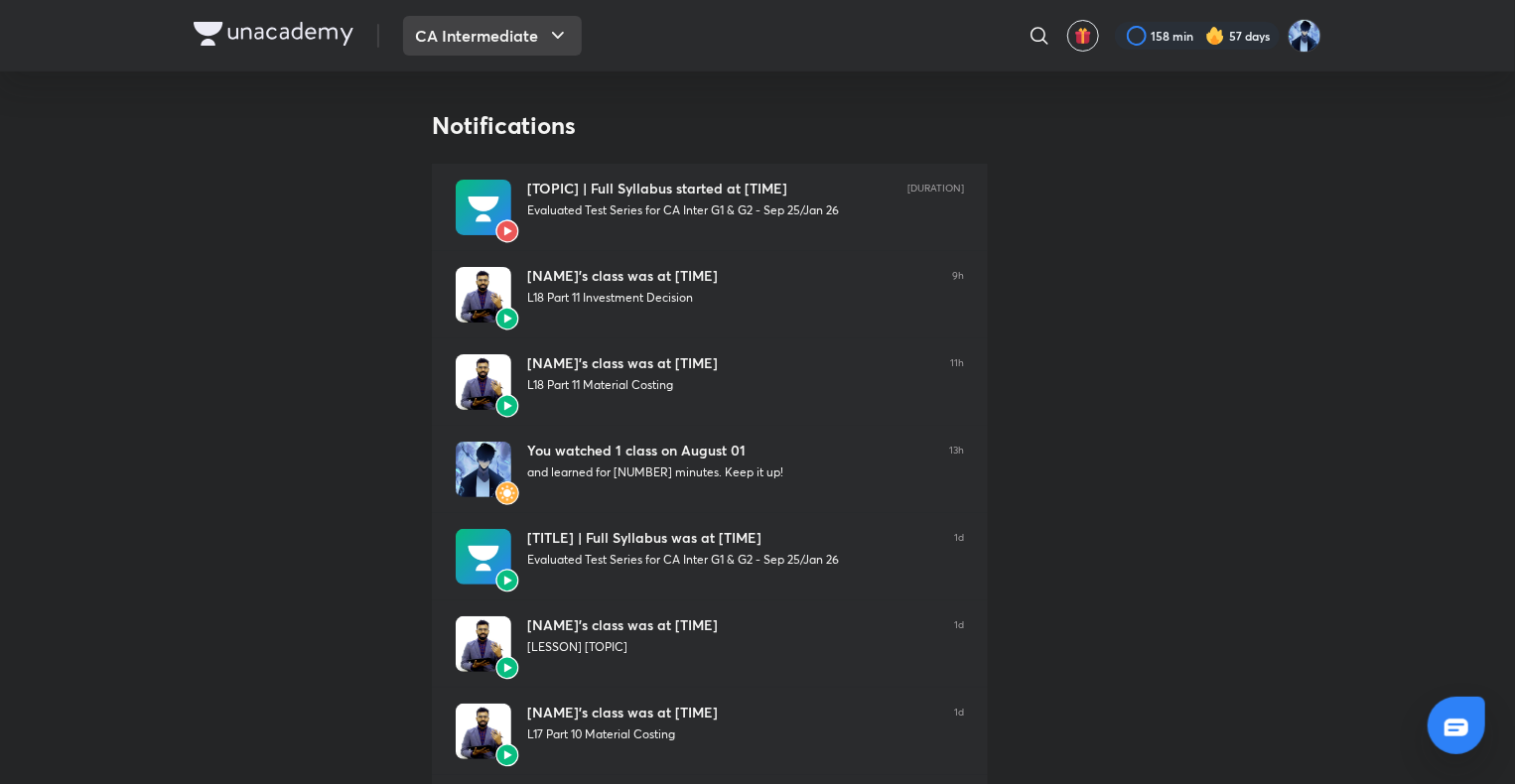 click on "CA Intermediate" at bounding box center [492, 36] 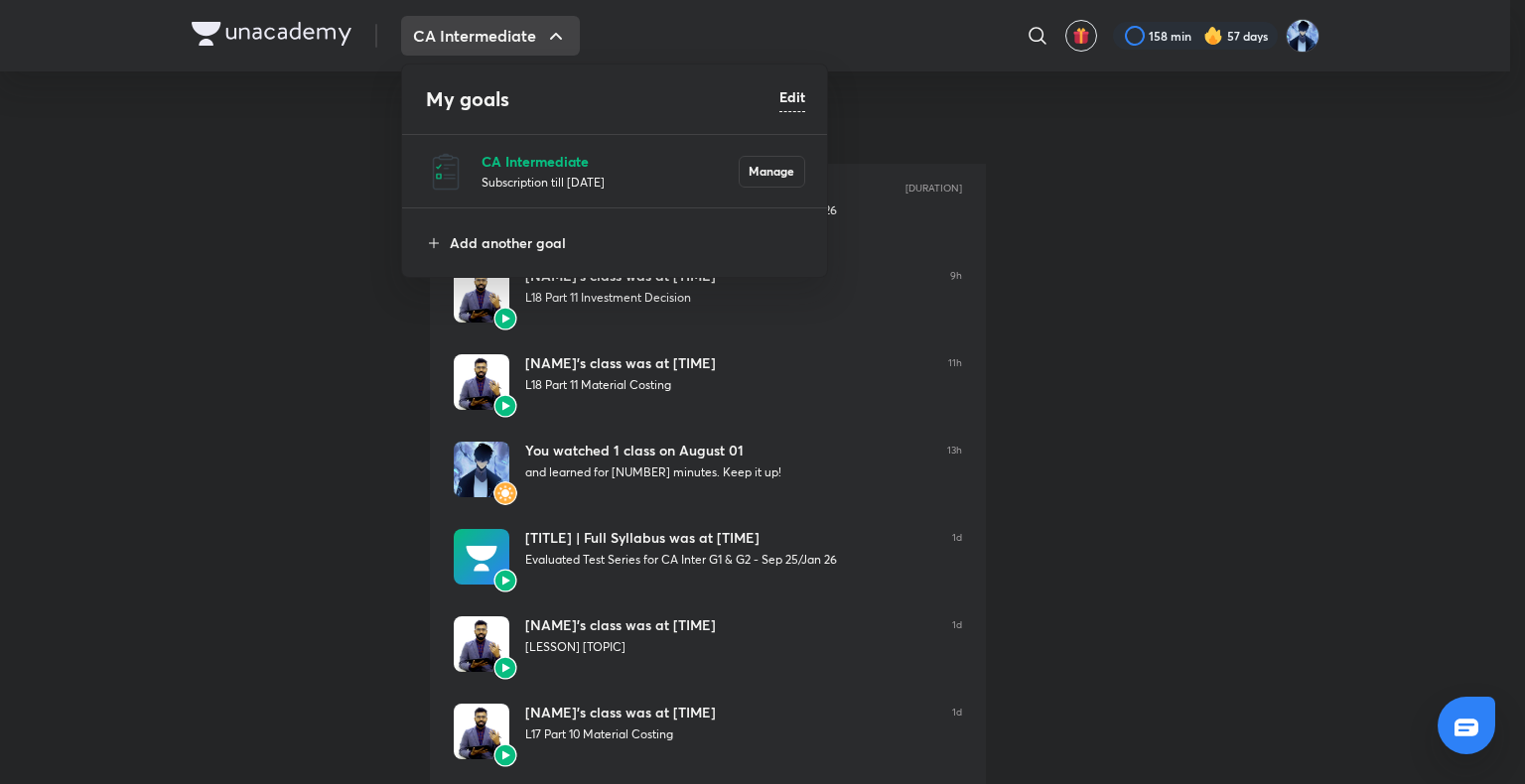 click on "CA Intermediate" at bounding box center [610, 161] 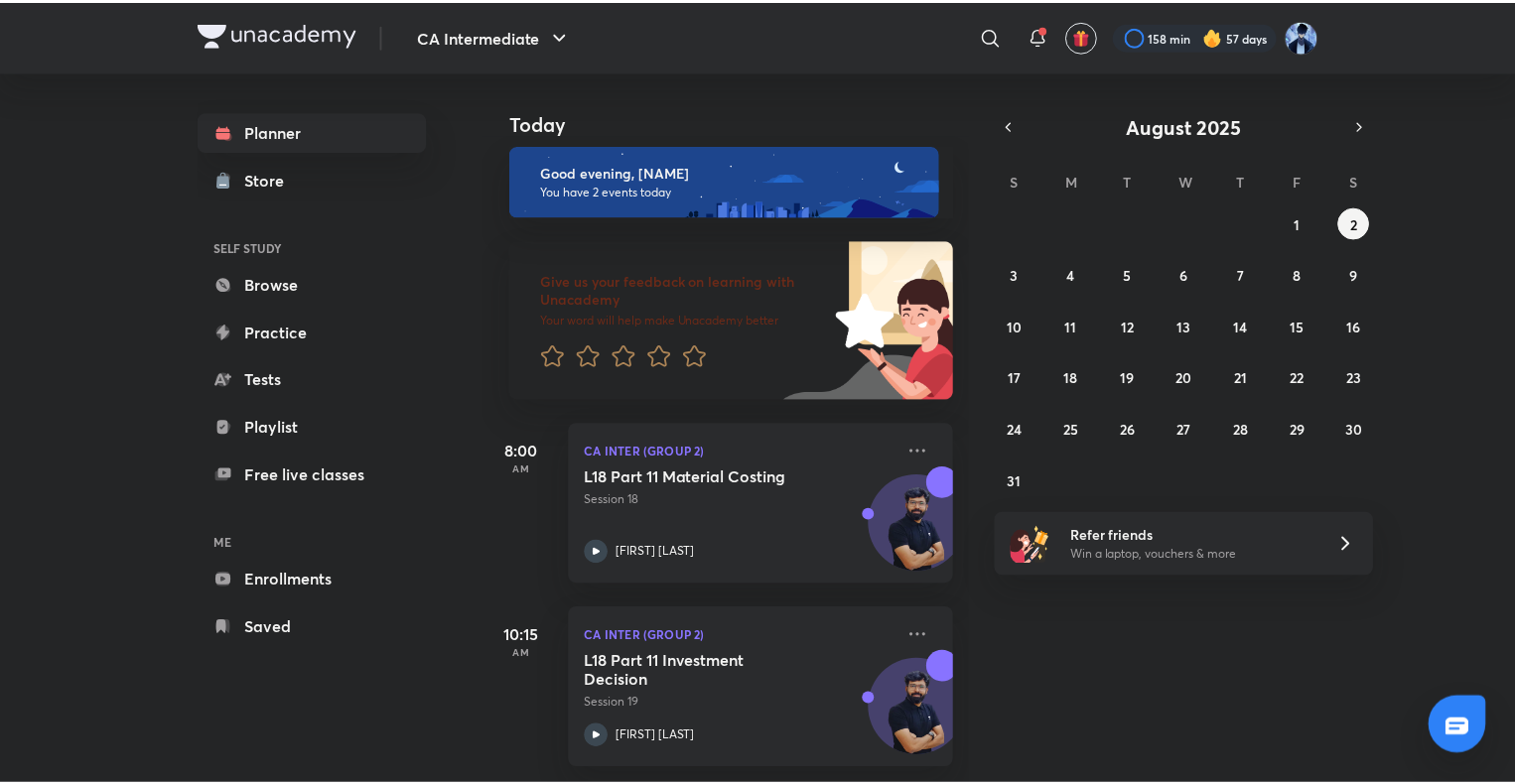 scroll, scrollTop: 24, scrollLeft: 0, axis: vertical 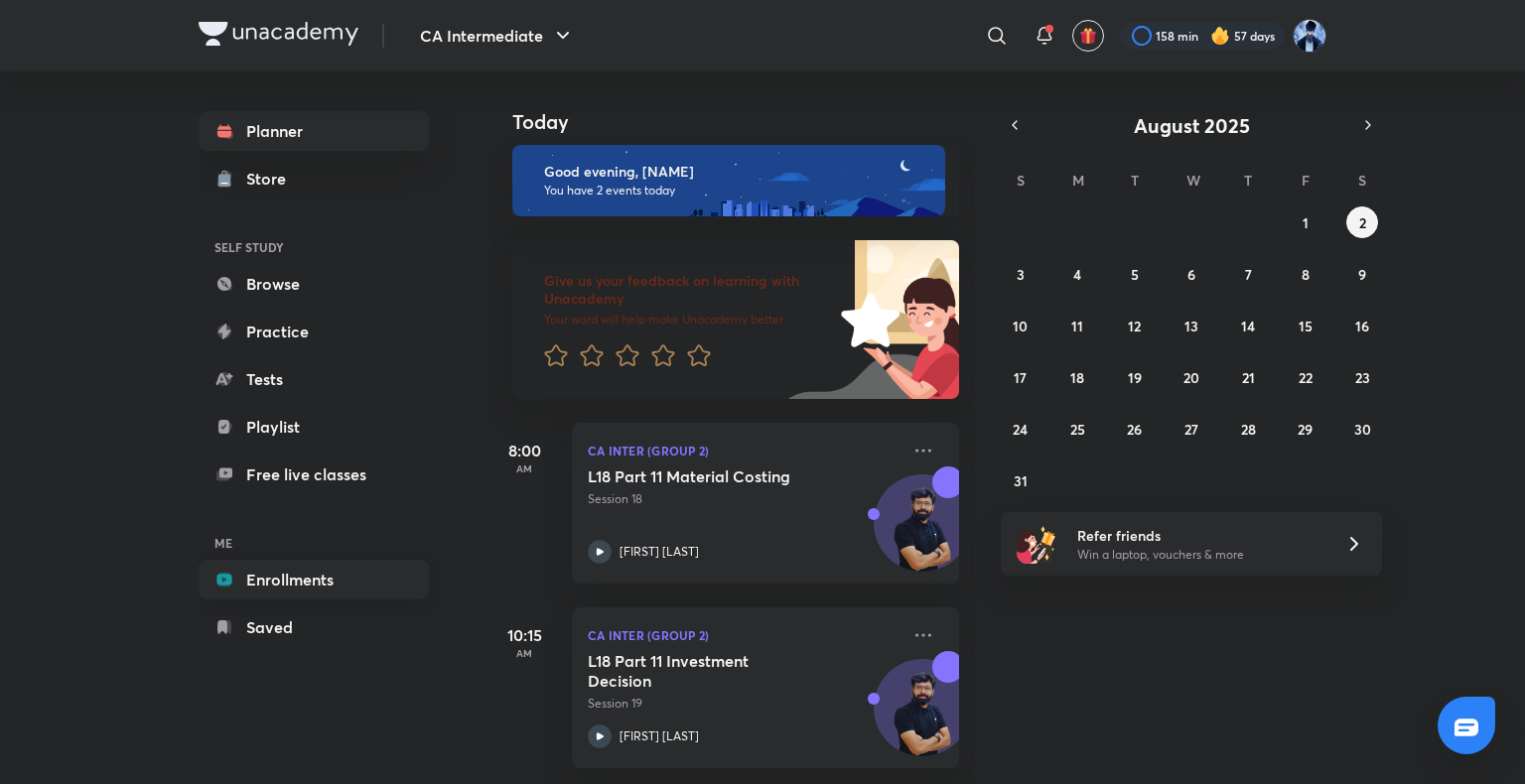 click on "Enrollments" at bounding box center (314, 580) 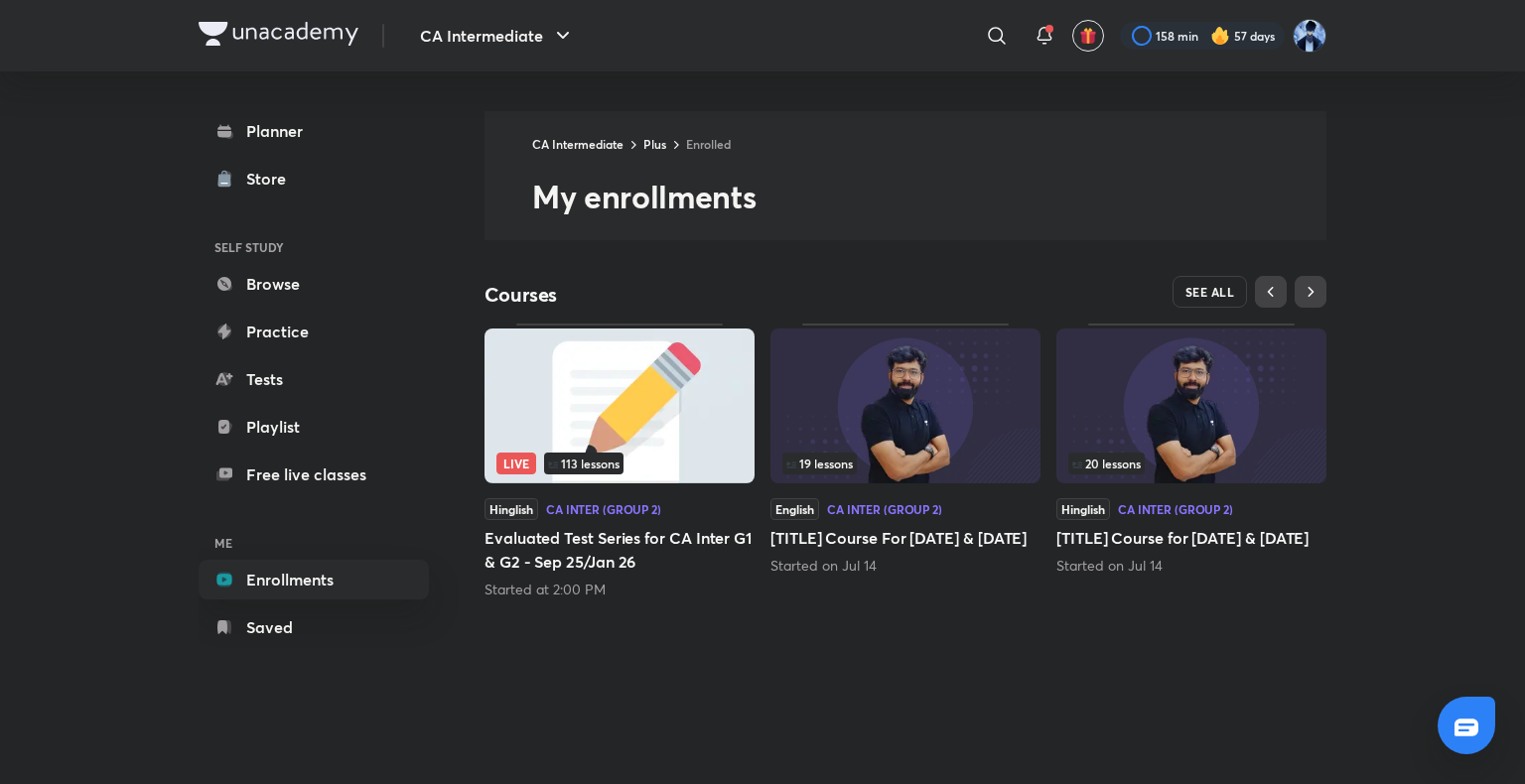click on "SEE ALL" at bounding box center [1210, 292] 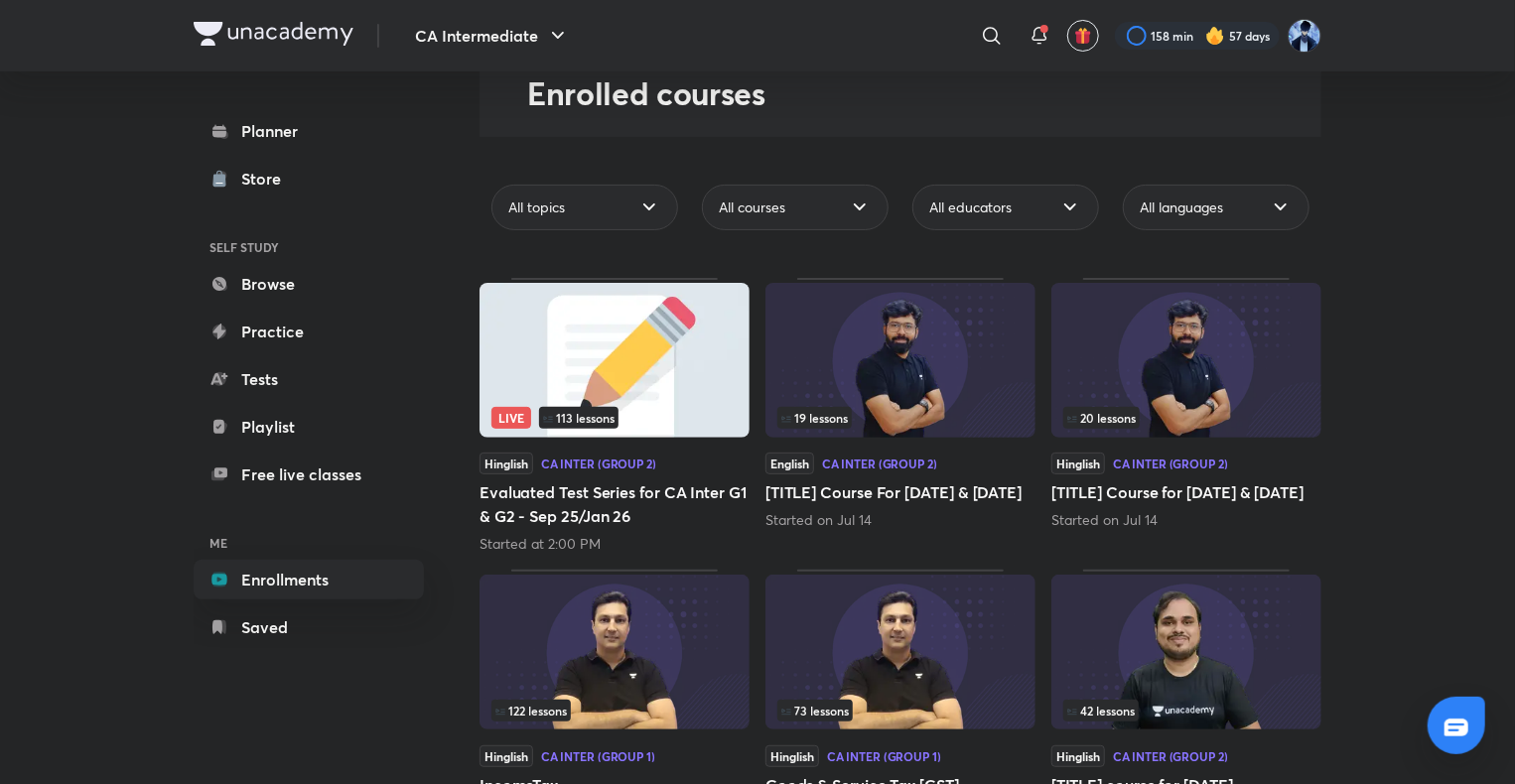 scroll, scrollTop: 397, scrollLeft: 0, axis: vertical 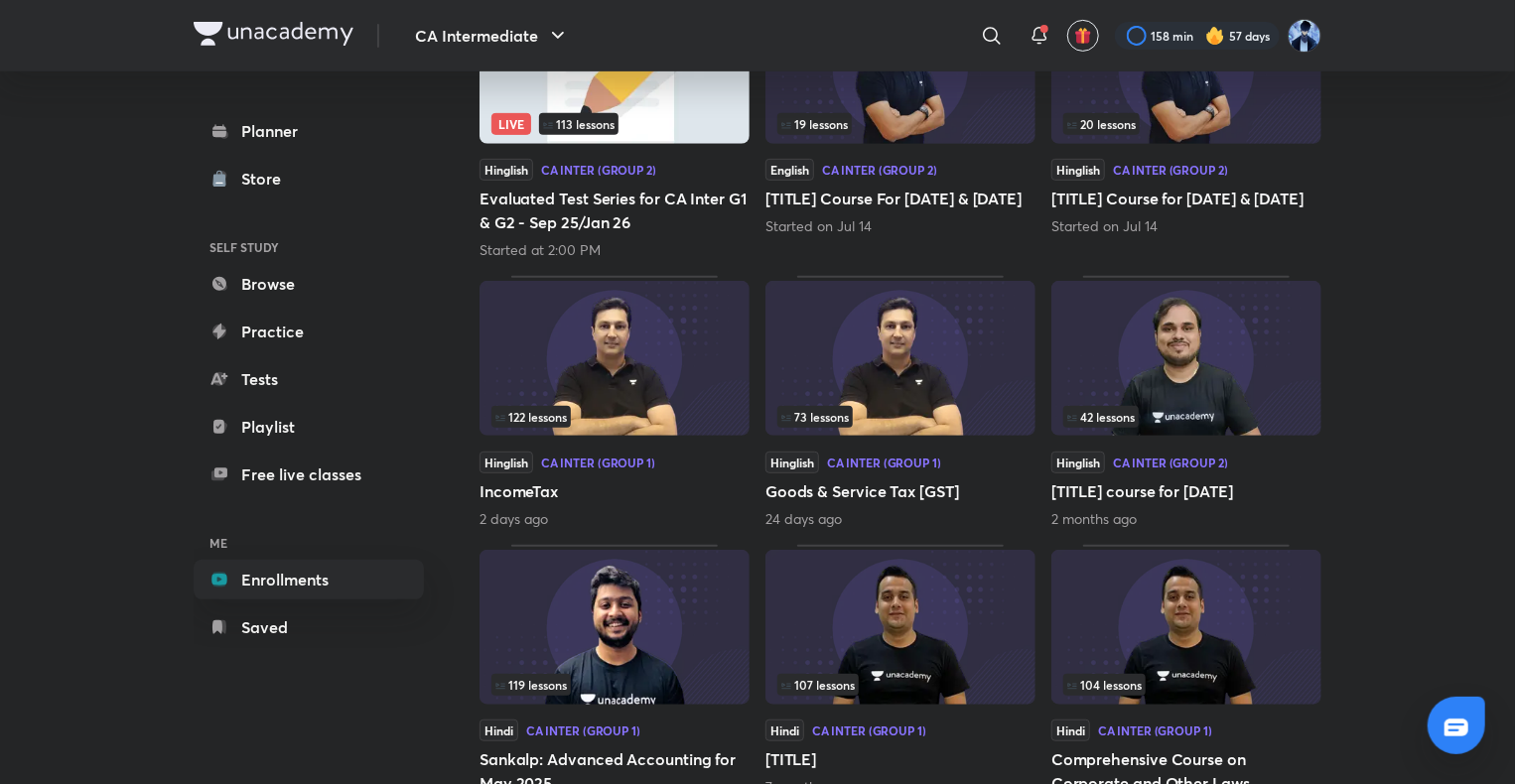 click at bounding box center (900, 358) 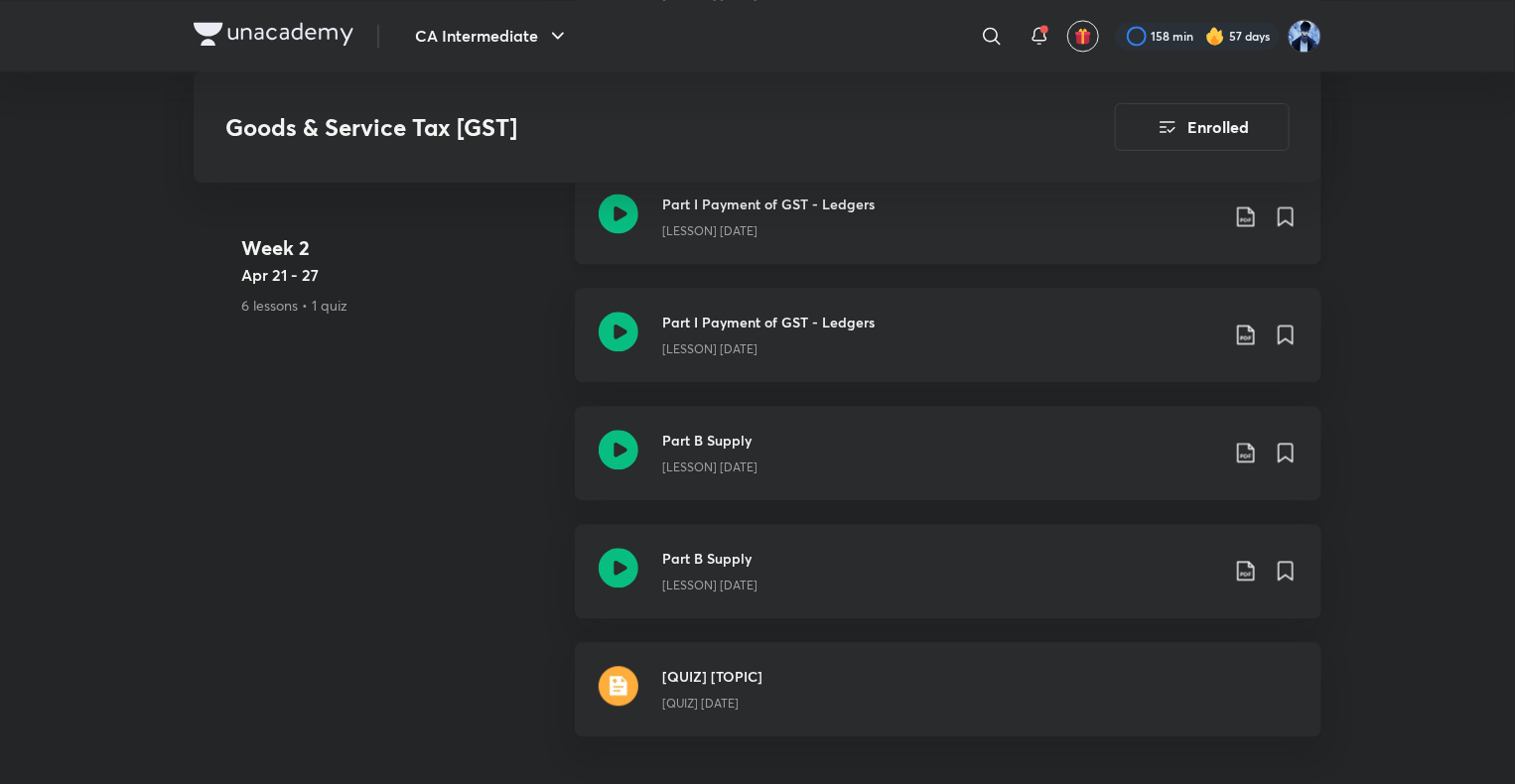 scroll, scrollTop: 1985, scrollLeft: 0, axis: vertical 